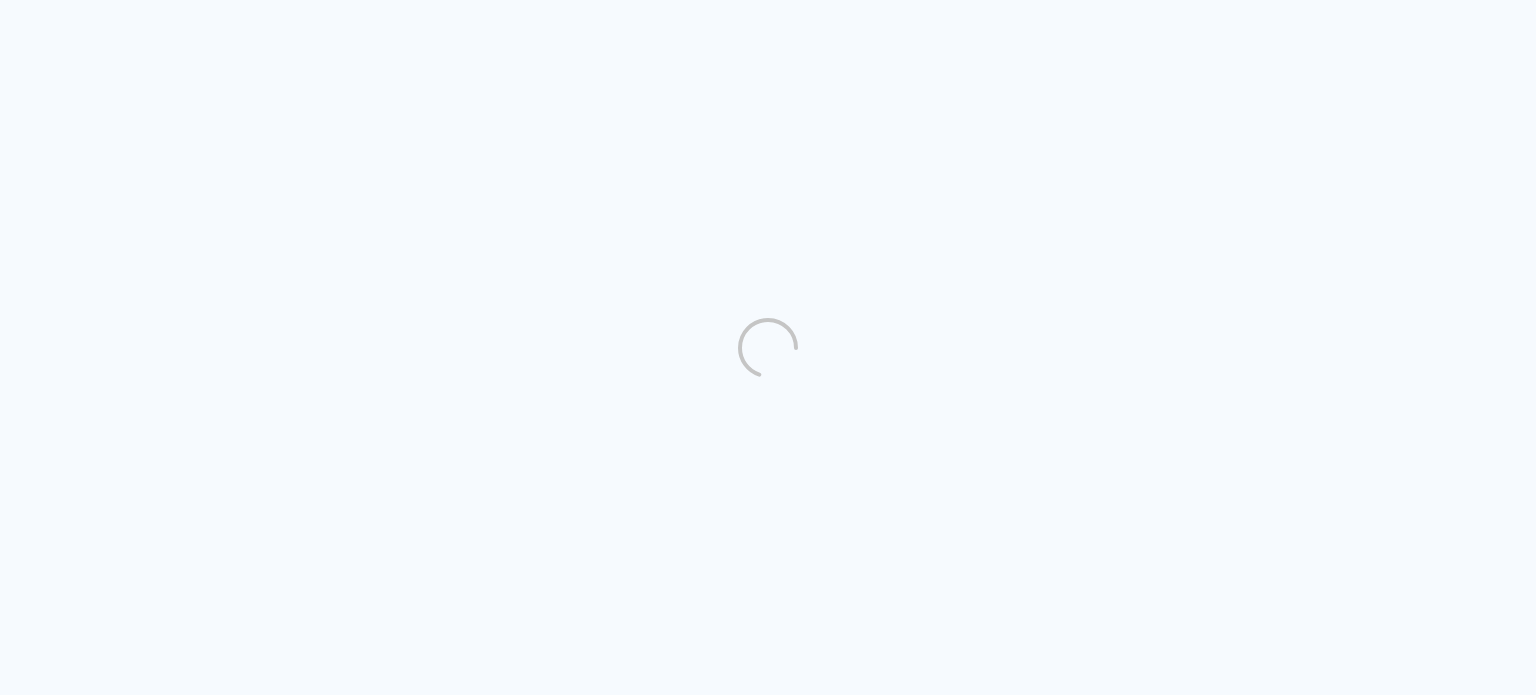 scroll, scrollTop: 0, scrollLeft: 0, axis: both 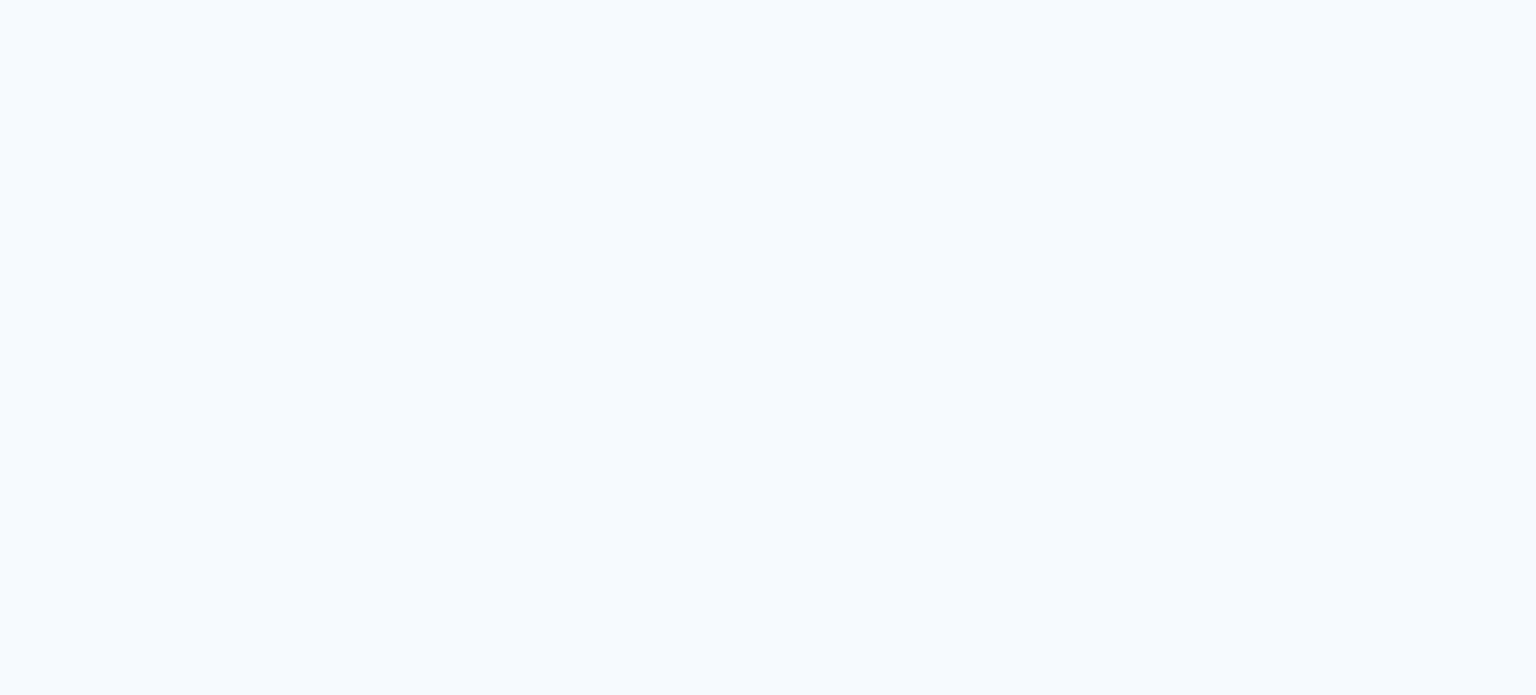click on "Prosite Website + Landing pages
Proof Sistema de seleção e venda de fotos
Designbox Diagramação de álbuns
Alboom CRM Vendas e fluxo de trabalho
Alboom AR Realidade Aumentada
Alboom Pay Receba pagamentos online Design Board undefined configurações undefined
Receba Pagamentos Online até 3x mais rápido!
Ir para o  Alboom Pay .
Descontos e presentes
aqui .
Free Upgrade Infinity 50 3 2 / Infinity 0 / 50 0 / 3" at bounding box center [768, 347] 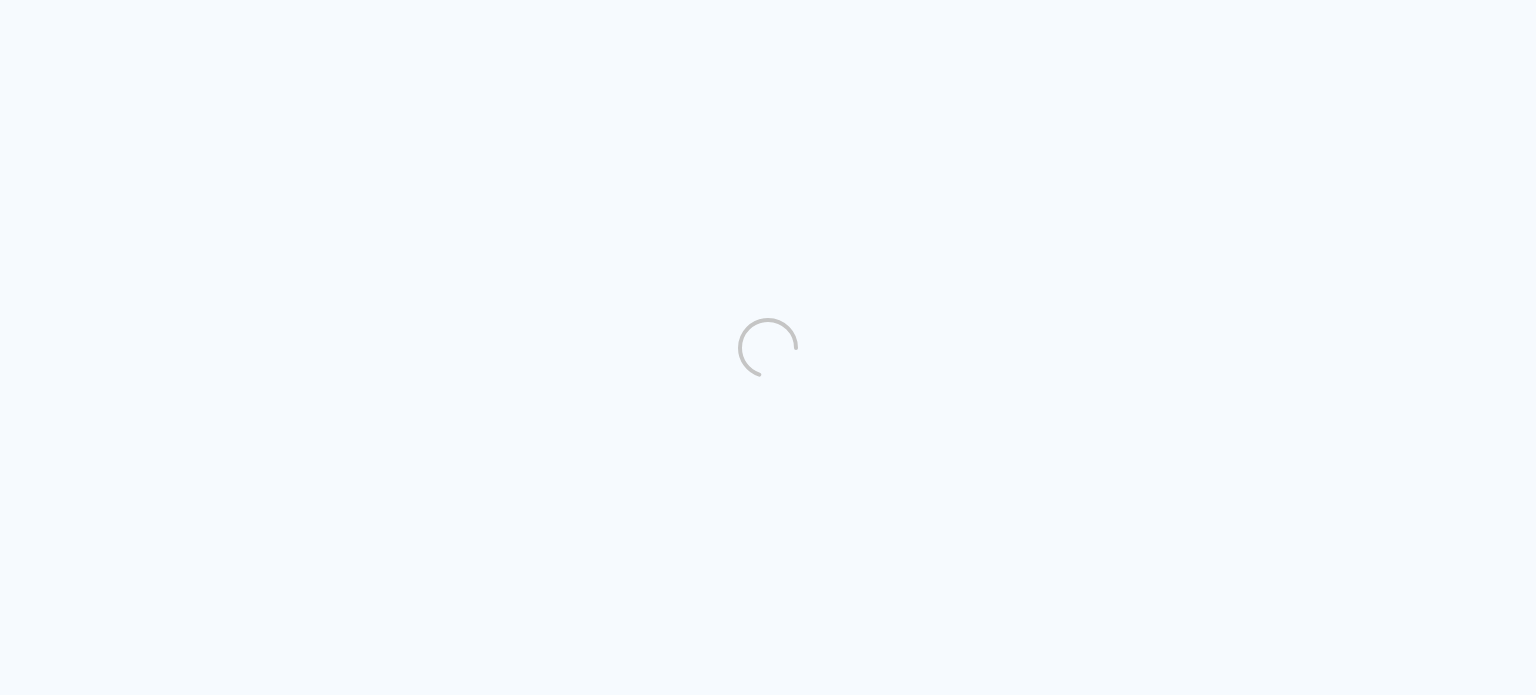 scroll, scrollTop: 0, scrollLeft: 0, axis: both 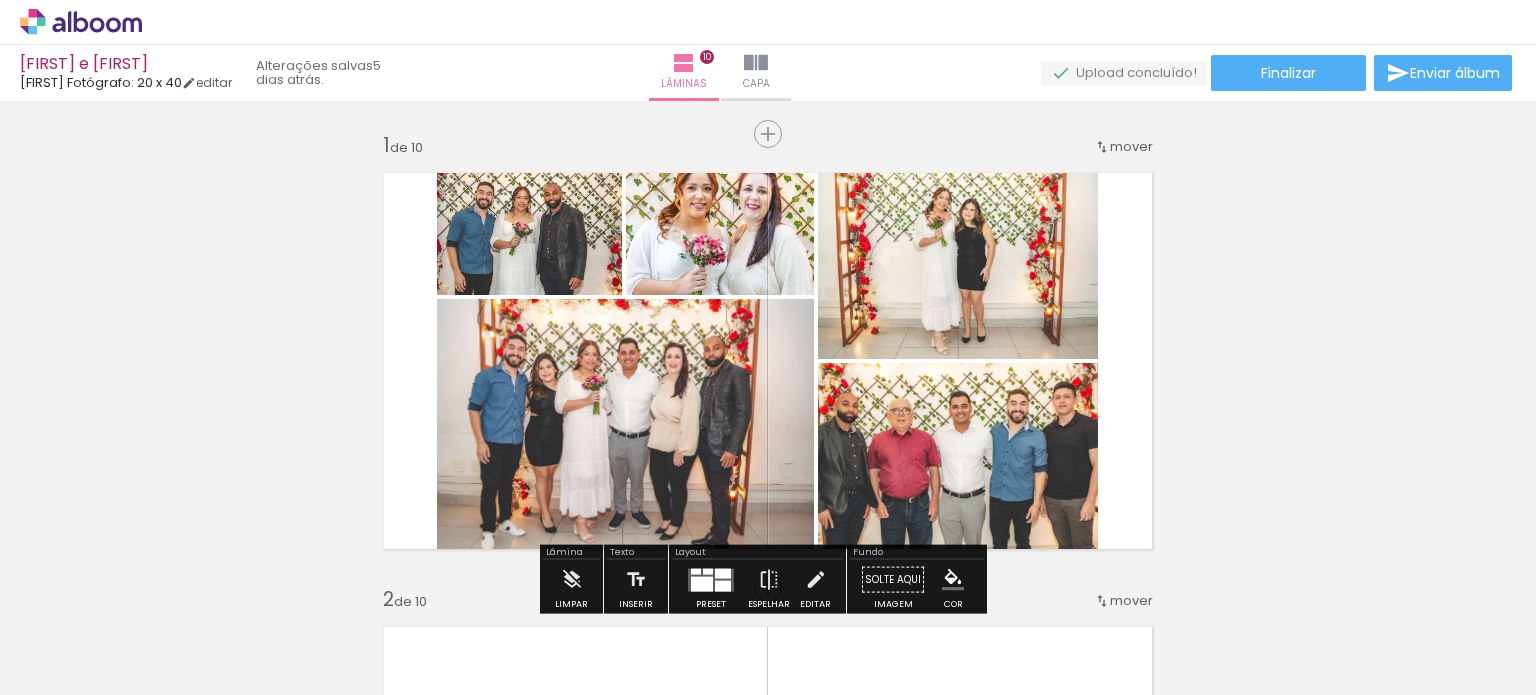 click on "Inserir lâmina 1  de 10  Inserir lâmina 2  de 10  Inserir lâmina 3  de 10  Inserir lâmina 4  de 10  Inserir lâmina 5  de 10  Inserir lâmina 6  de 10  Inserir lâmina 7  de 10  Inserir lâmina 8  de 10  Inserir lâmina 9  de 10  Inserir lâmina 10  de 10 O Designbox precisará aumentar a sua imagem em 187% para exportar para impressão. O Designbox precisará aumentar a sua imagem em 187% para exportar para impressão." at bounding box center [768, 2605] 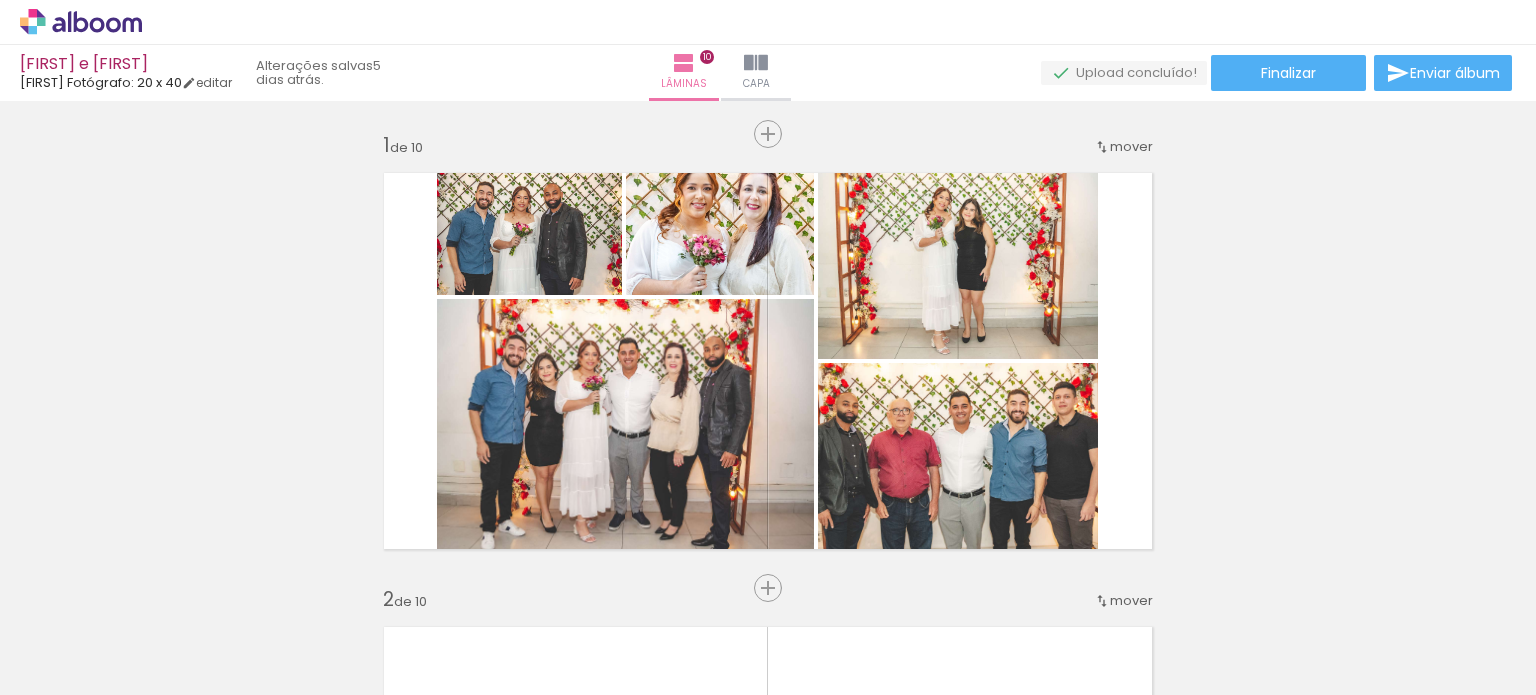click on "Inserir lâmina 1  de 10  Inserir lâmina 2  de 10  Inserir lâmina 3  de 10  Inserir lâmina 4  de 10  Inserir lâmina 5  de 10  Inserir lâmina 6  de 10  Inserir lâmina 7  de 10  Inserir lâmina 8  de 10  Inserir lâmina 9  de 10  Inserir lâmina 10  de 10 O Designbox precisará aumentar a sua imagem em 187% para exportar para impressão. O Designbox precisará aumentar a sua imagem em 187% para exportar para impressão." at bounding box center [768, 2605] 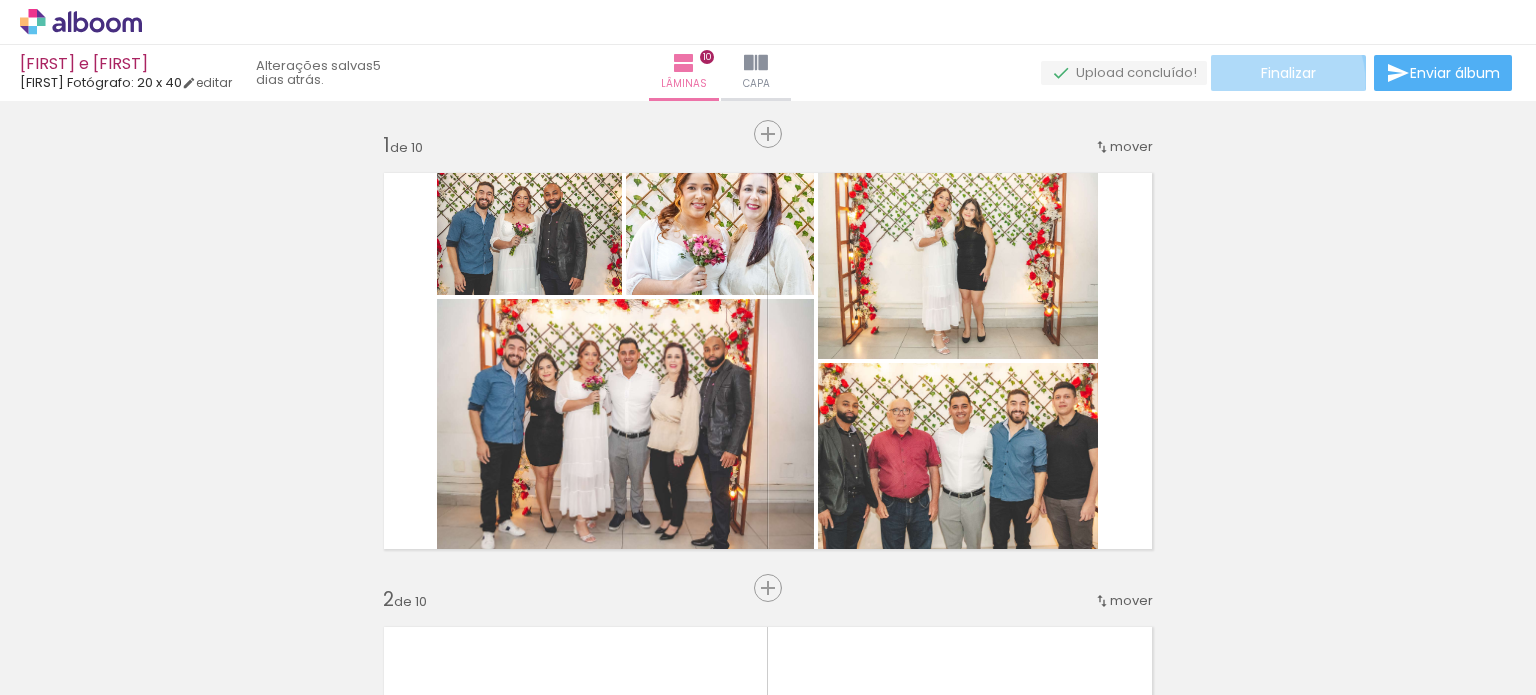 click on "Finalizar" 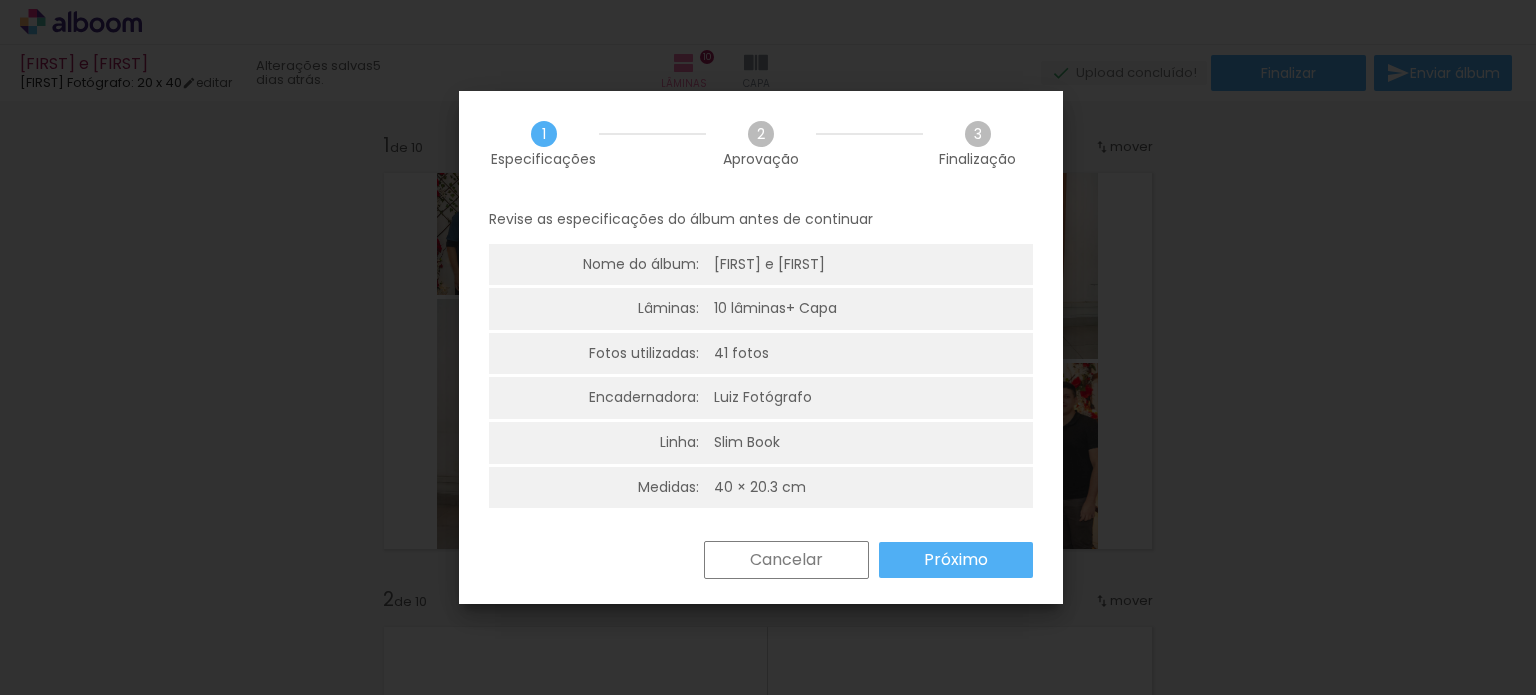click on "Revise as especificações do álbum antes de continuar Nome do álbum: Renata e Marcos Lâminas: 10 lâminas  + Capa Fotos utilizadas: 41 fotos Encadernadora: Luiz Fotógrafo Linha: Slim Book Medidas: 40 × 20.3 cm" at bounding box center [761, 368] 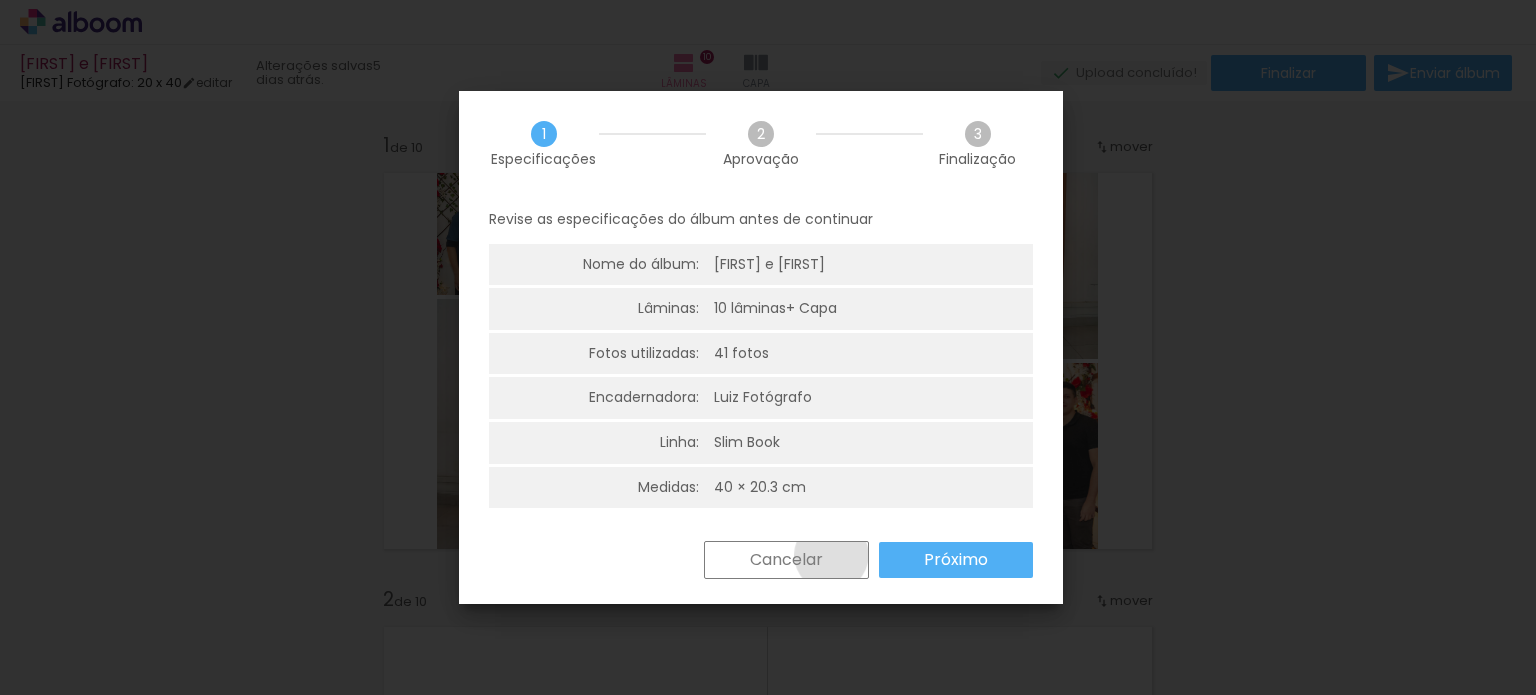 click on "Cancelar" at bounding box center [786, 560] 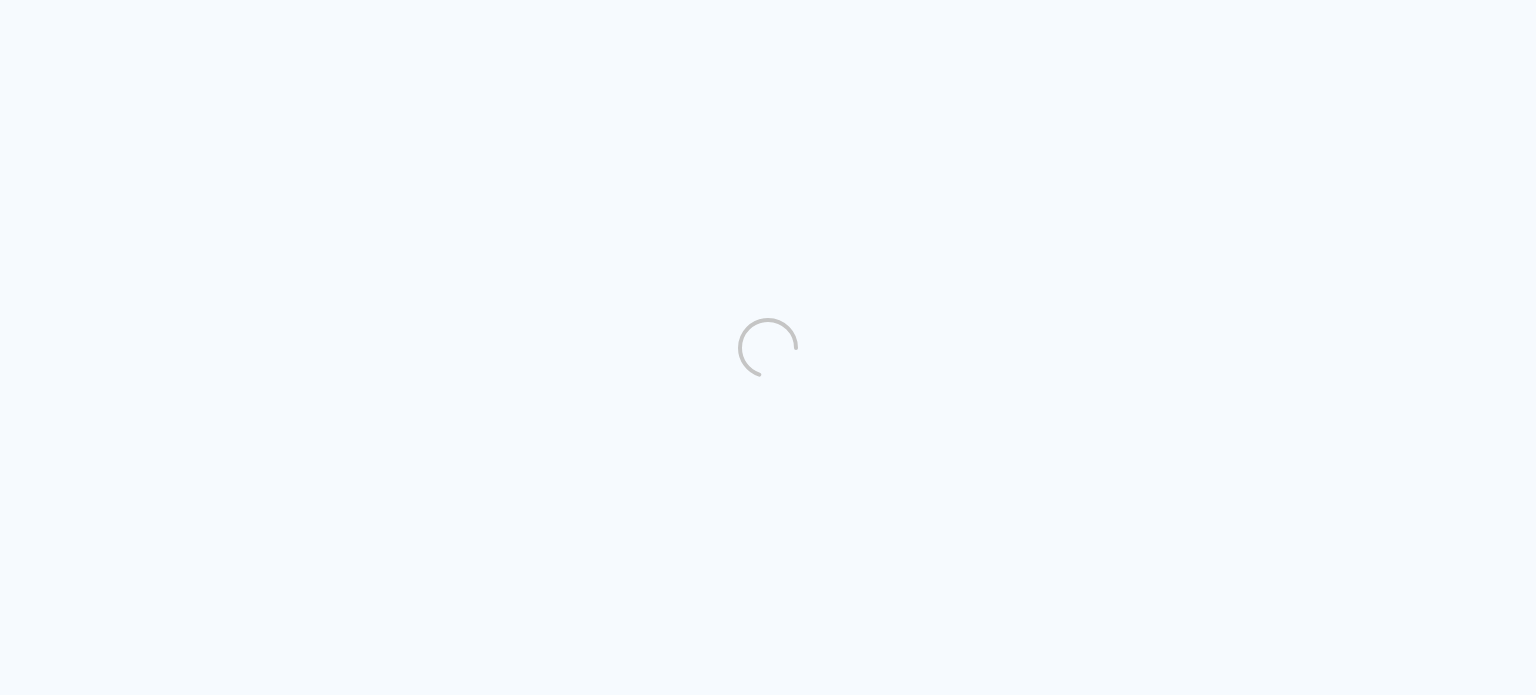 scroll, scrollTop: 0, scrollLeft: 0, axis: both 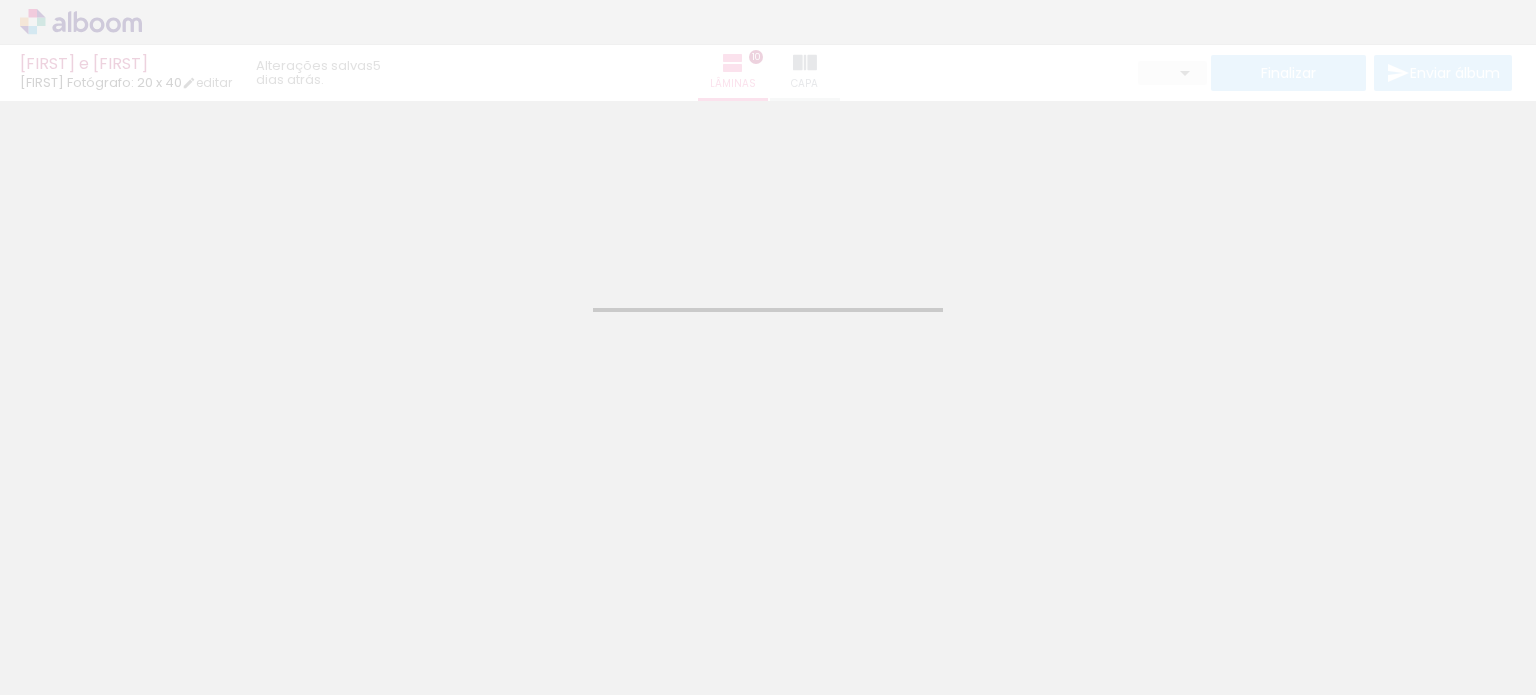 type on "JPG" 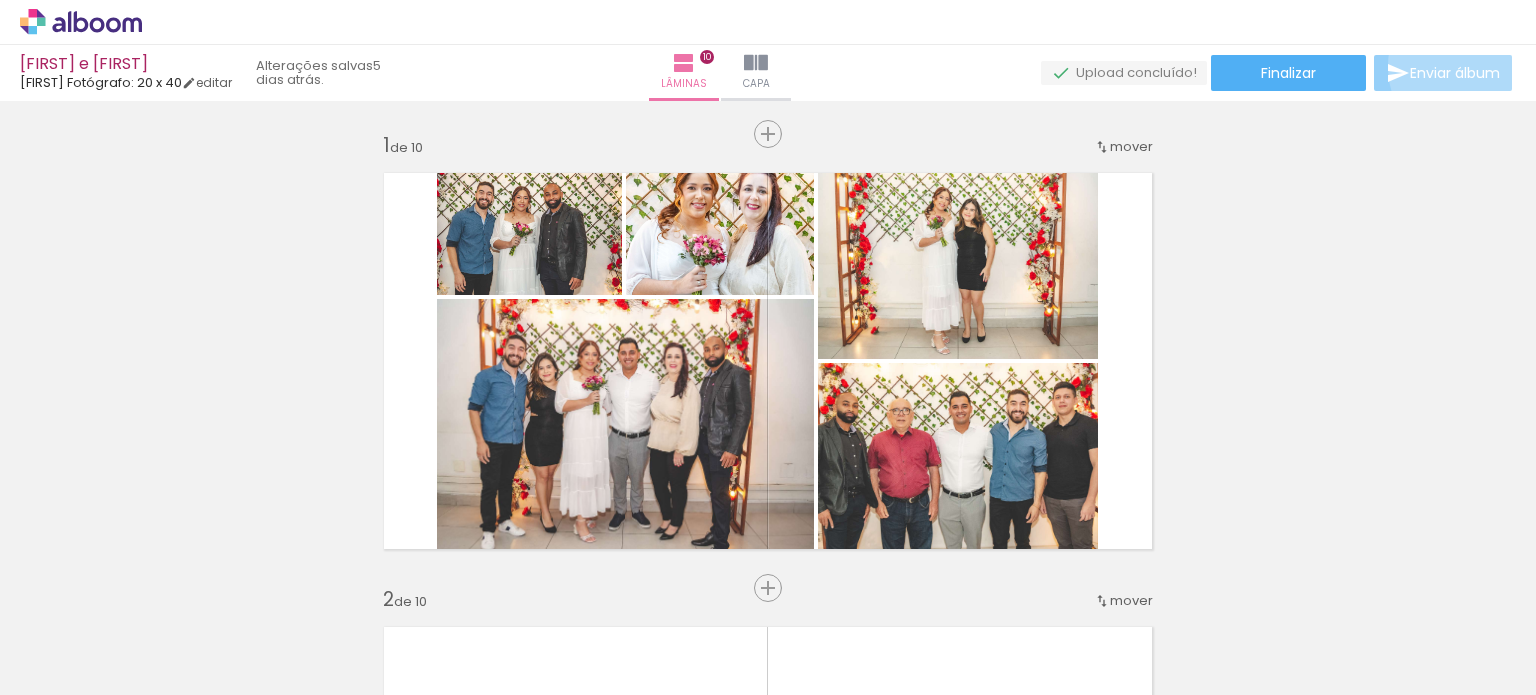 click on "Enviar álbum" at bounding box center (1455, 73) 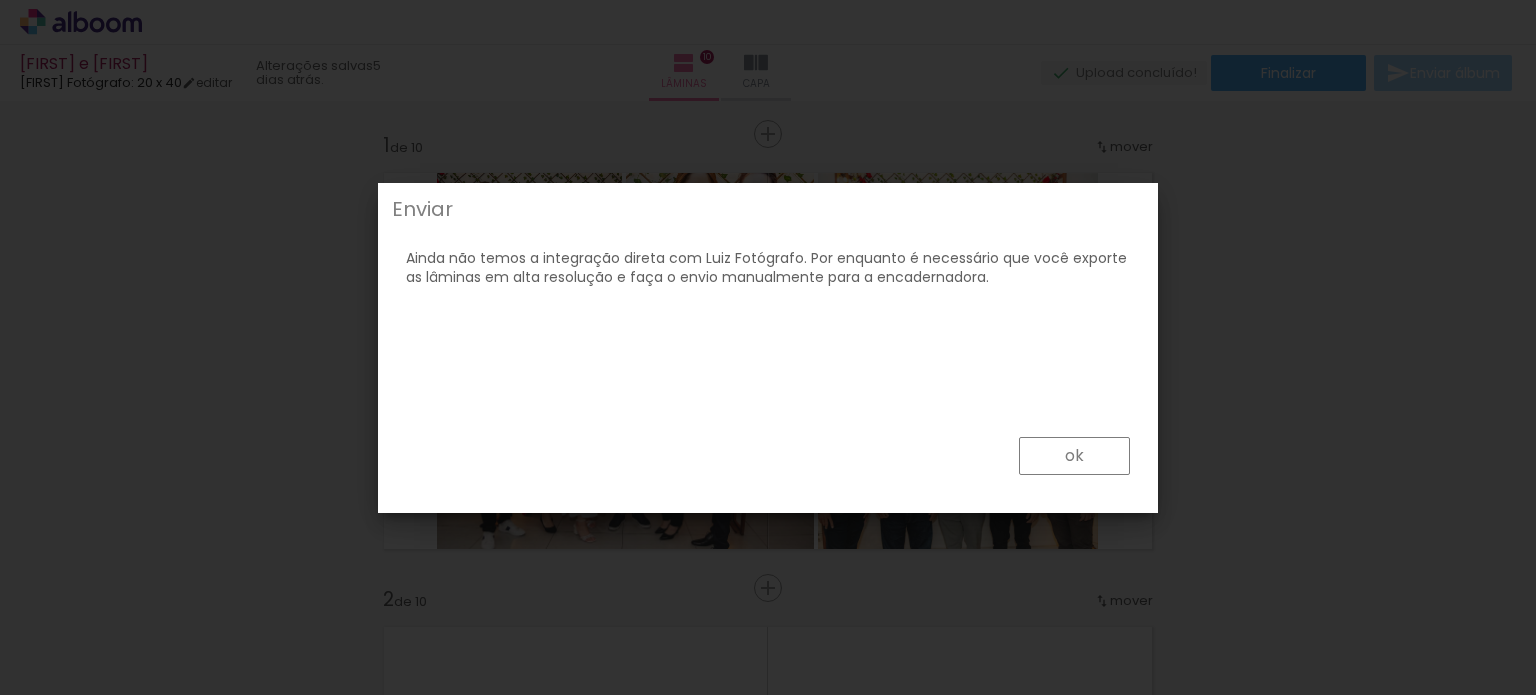 click on "ok" at bounding box center (1074, 456) 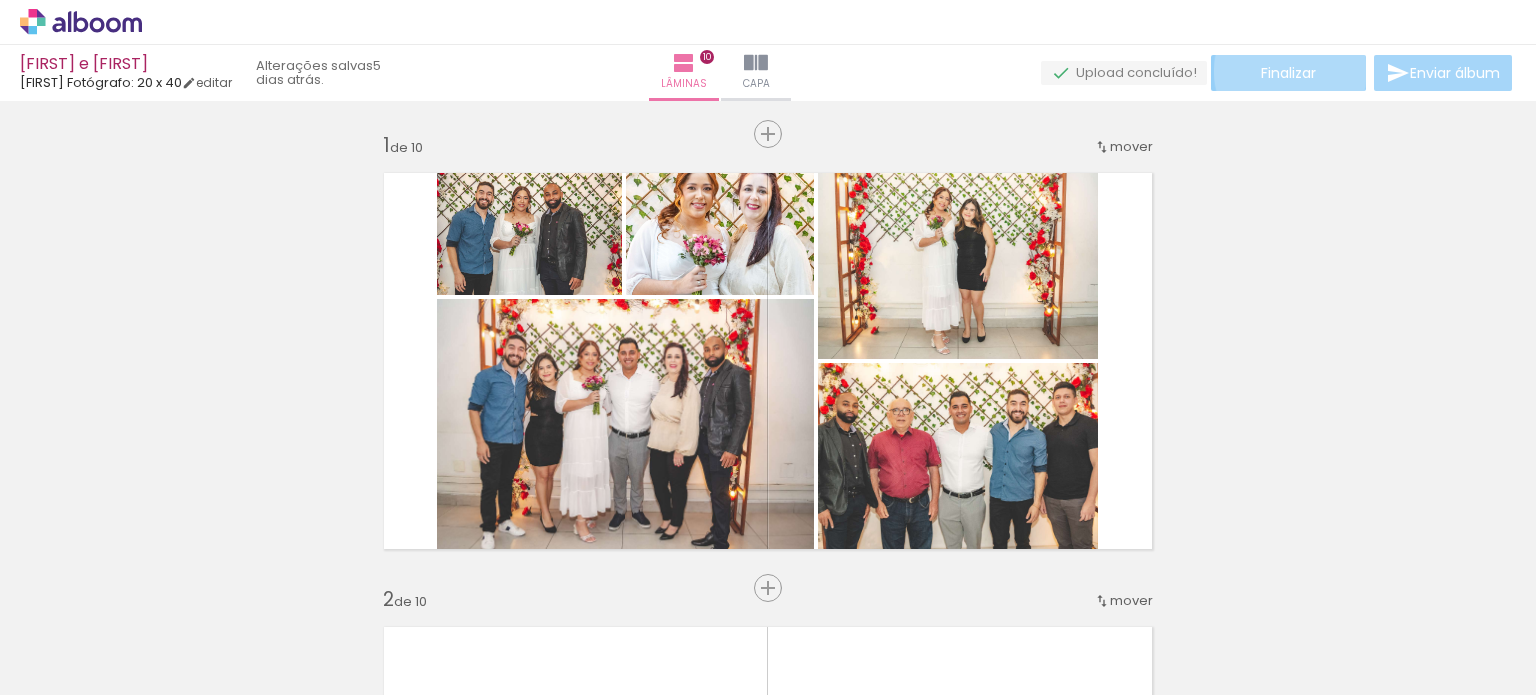 click on "Finalizar" 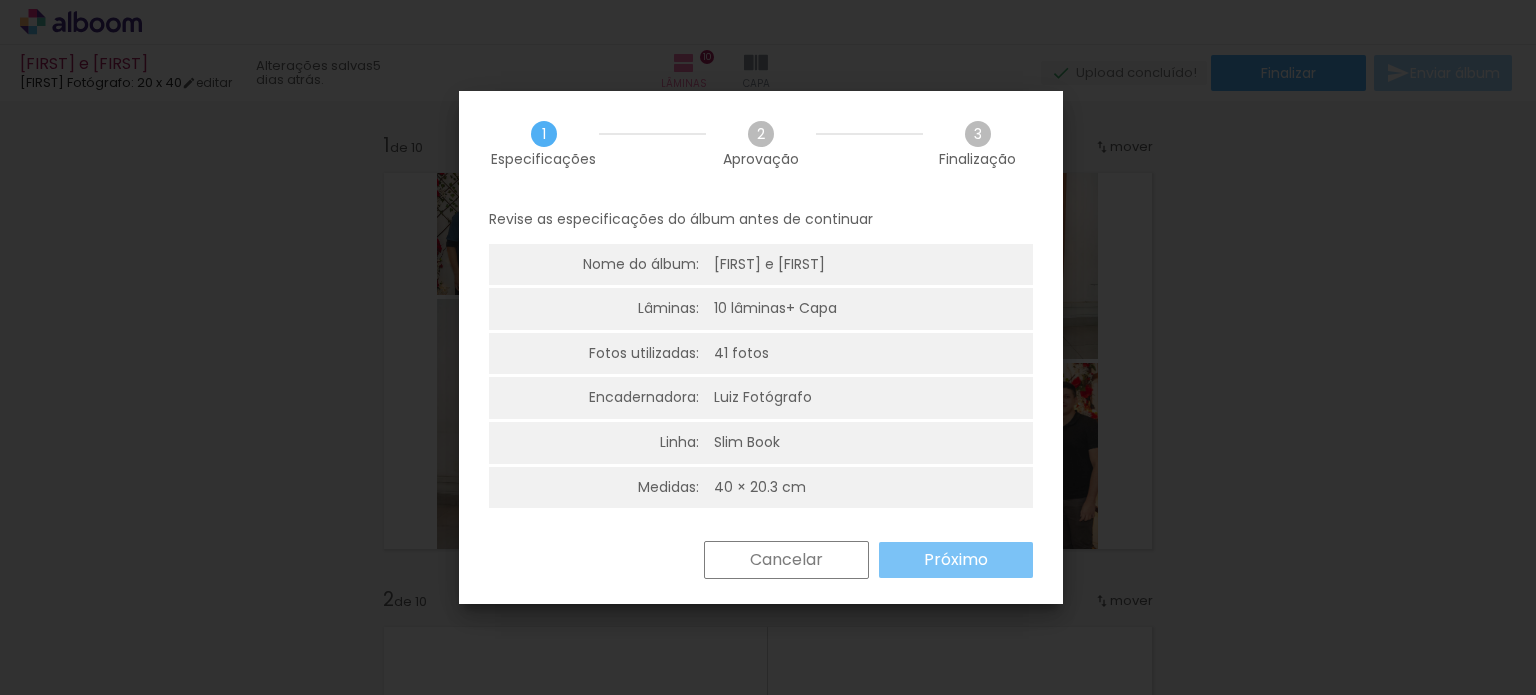 click on "Próximo" at bounding box center [956, 560] 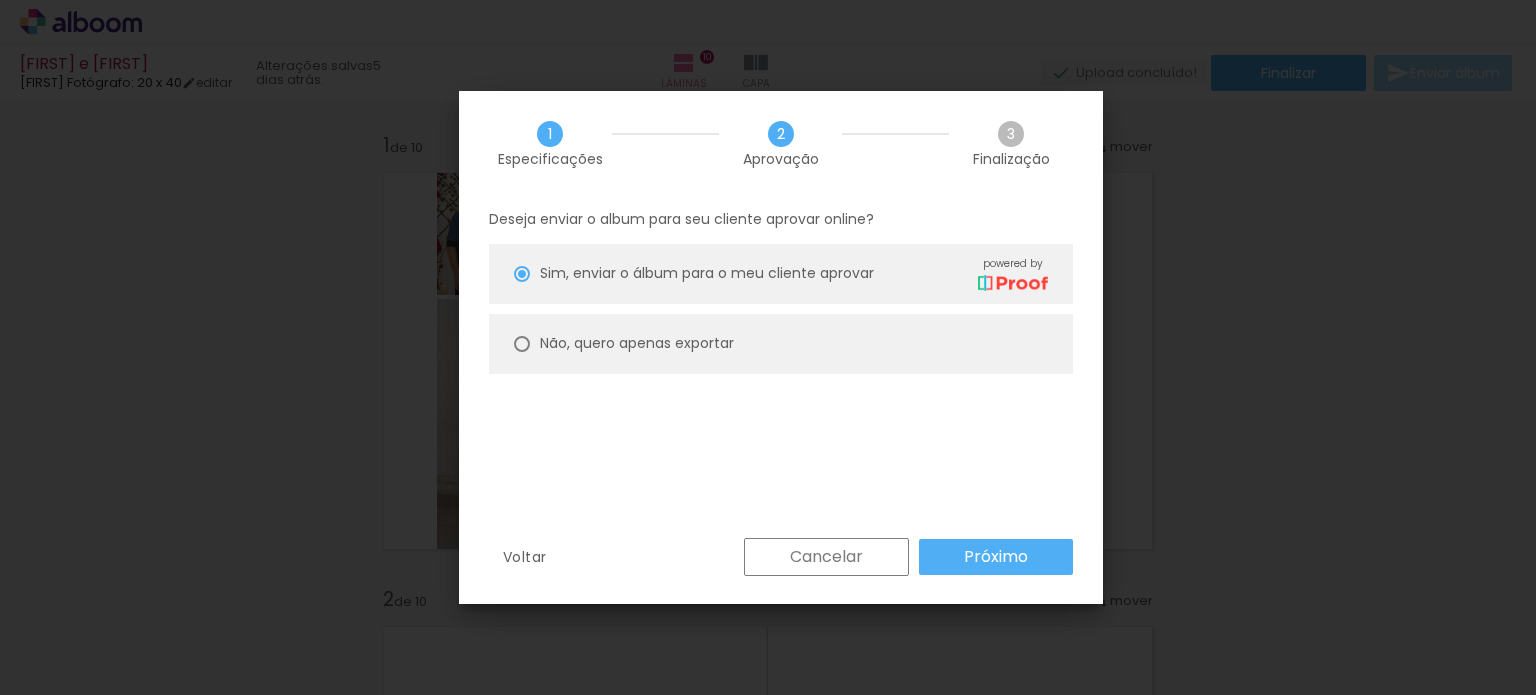 click on "Não, quero apenas exportar" at bounding box center (781, 344) 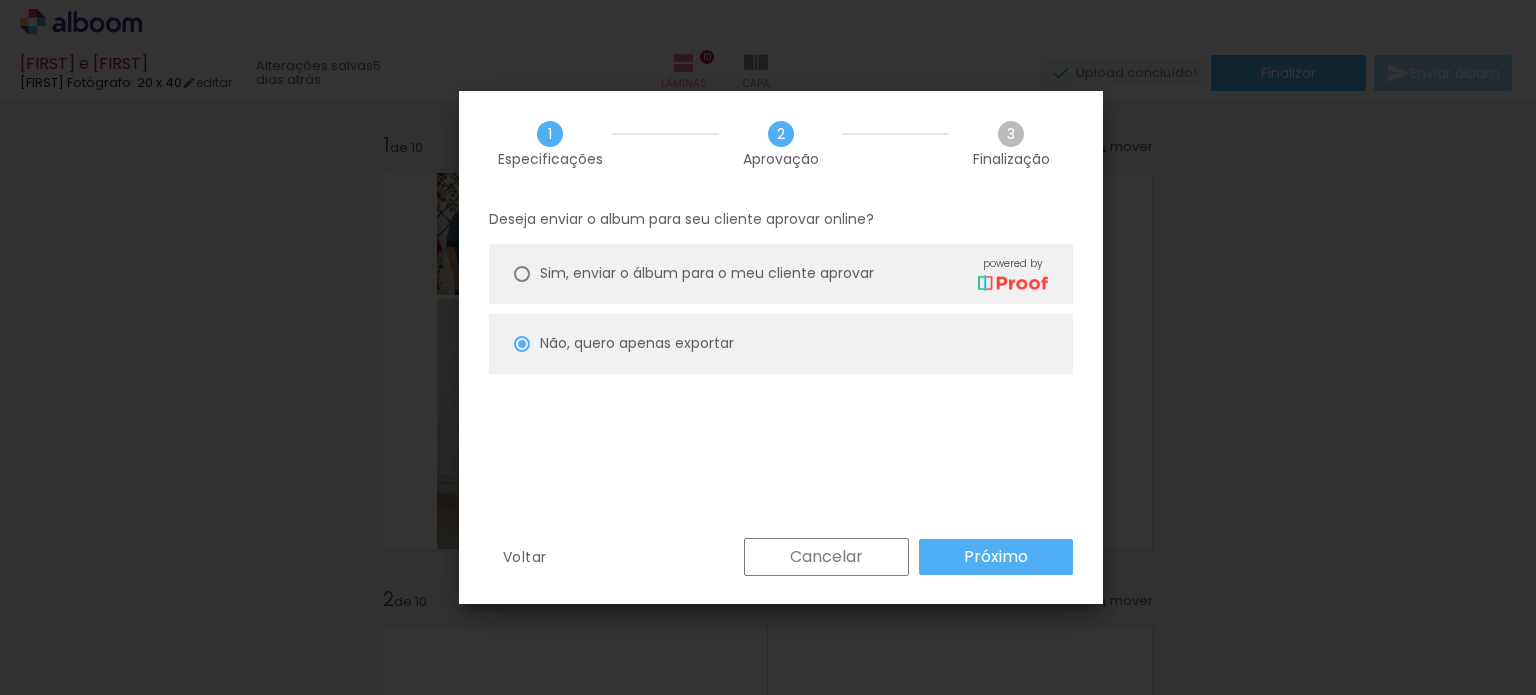 click on "Próximo" at bounding box center (996, 557) 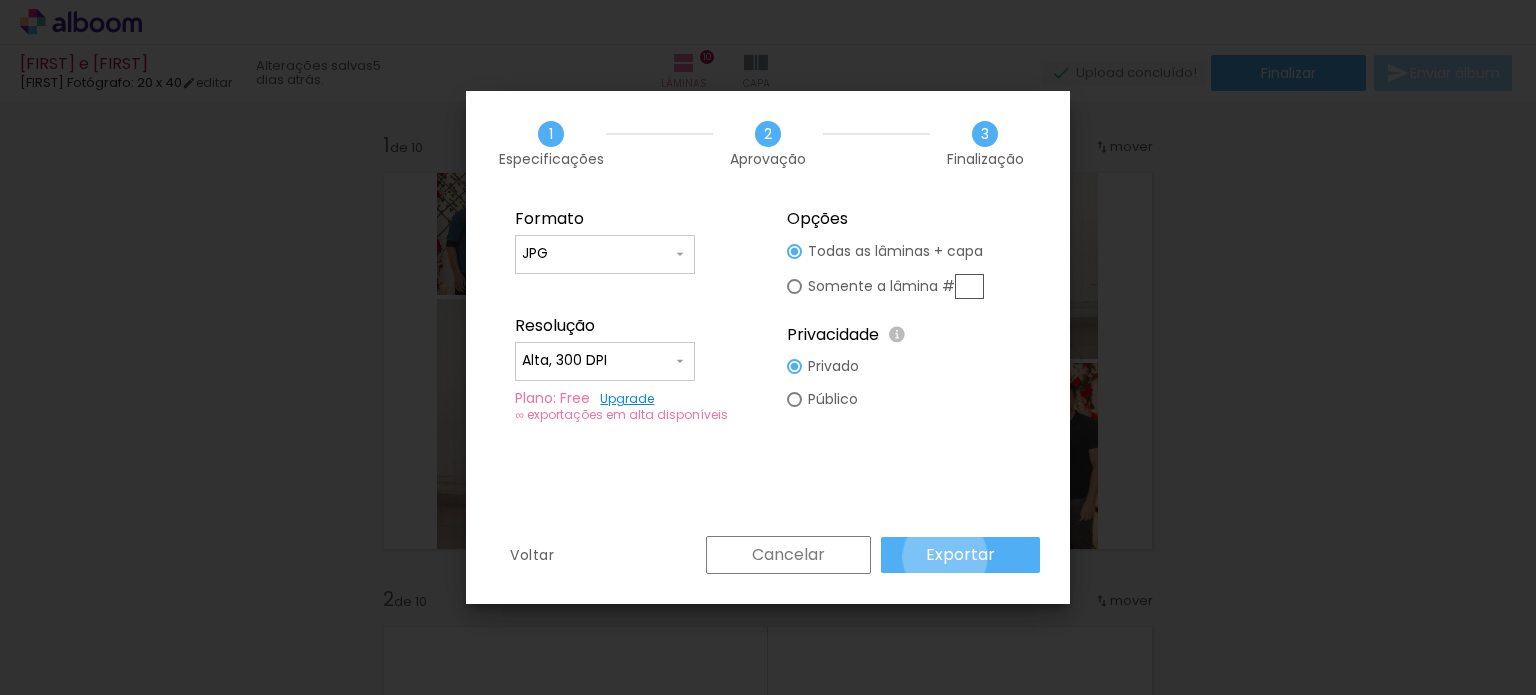 click on "Exportar" at bounding box center [0, 0] 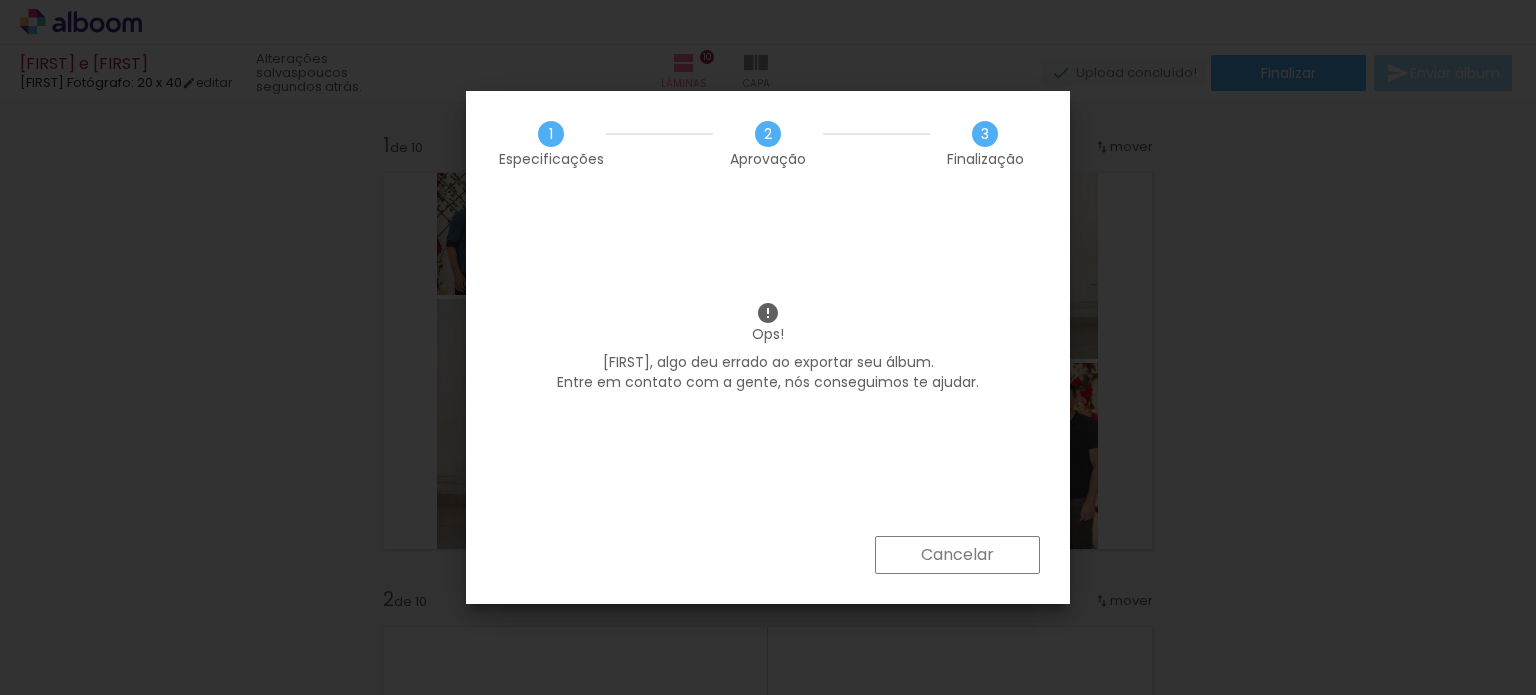 click on "Cancelar" at bounding box center (0, 0) 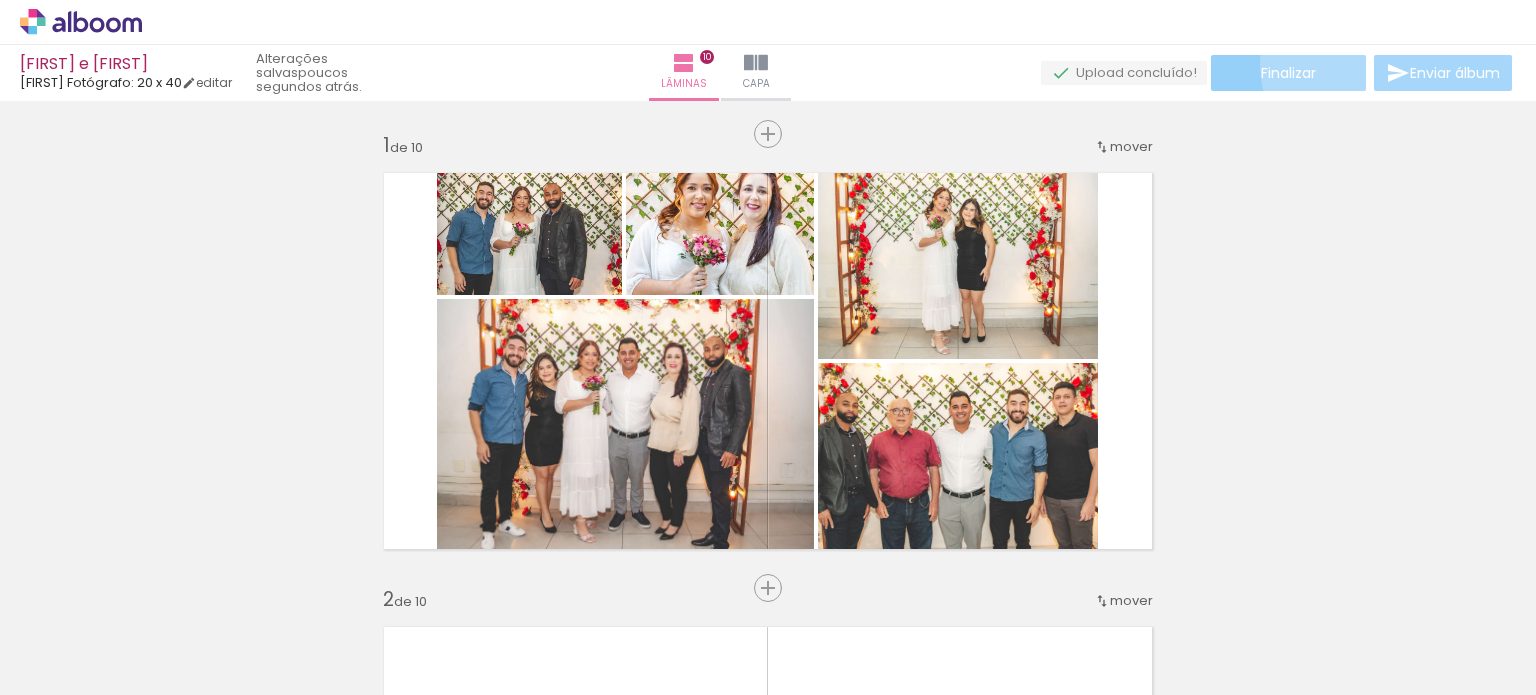 click on "Finalizar" 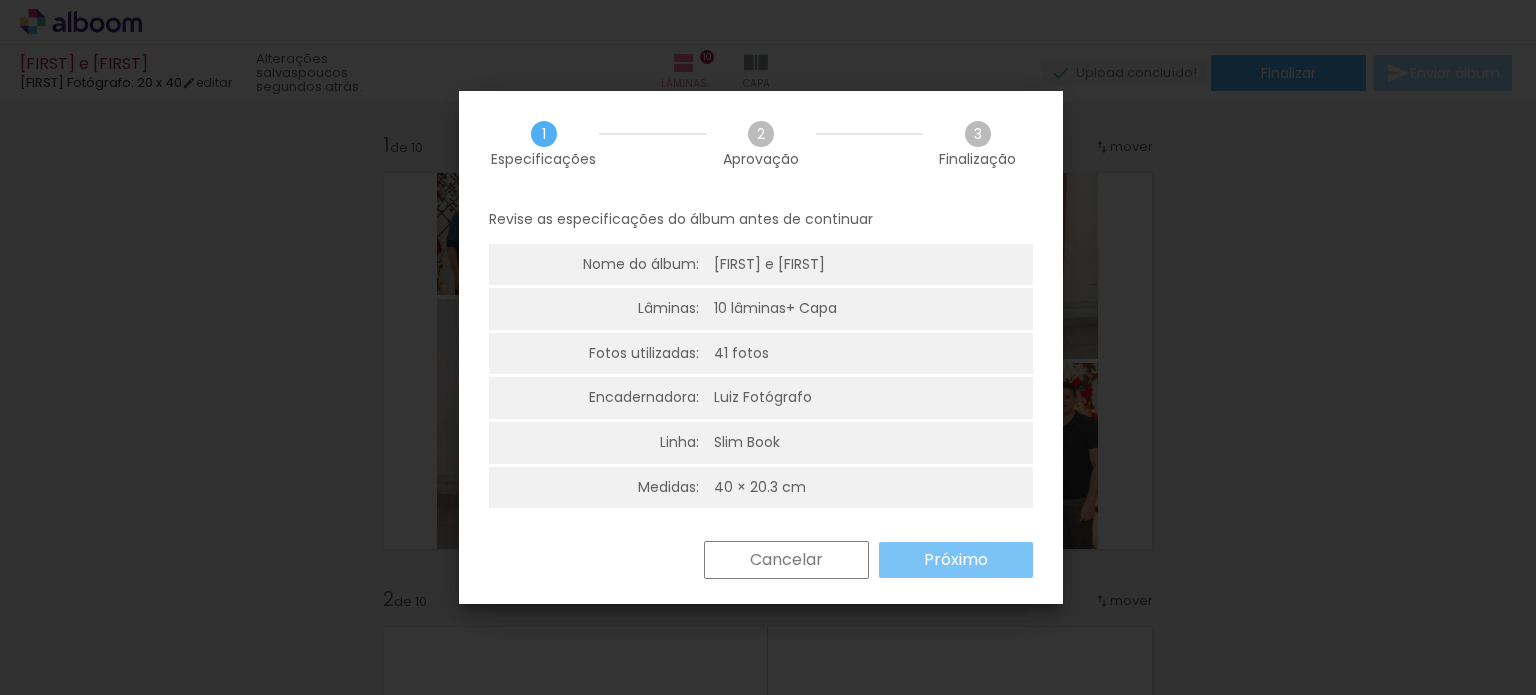 click on "Próximo" at bounding box center [0, 0] 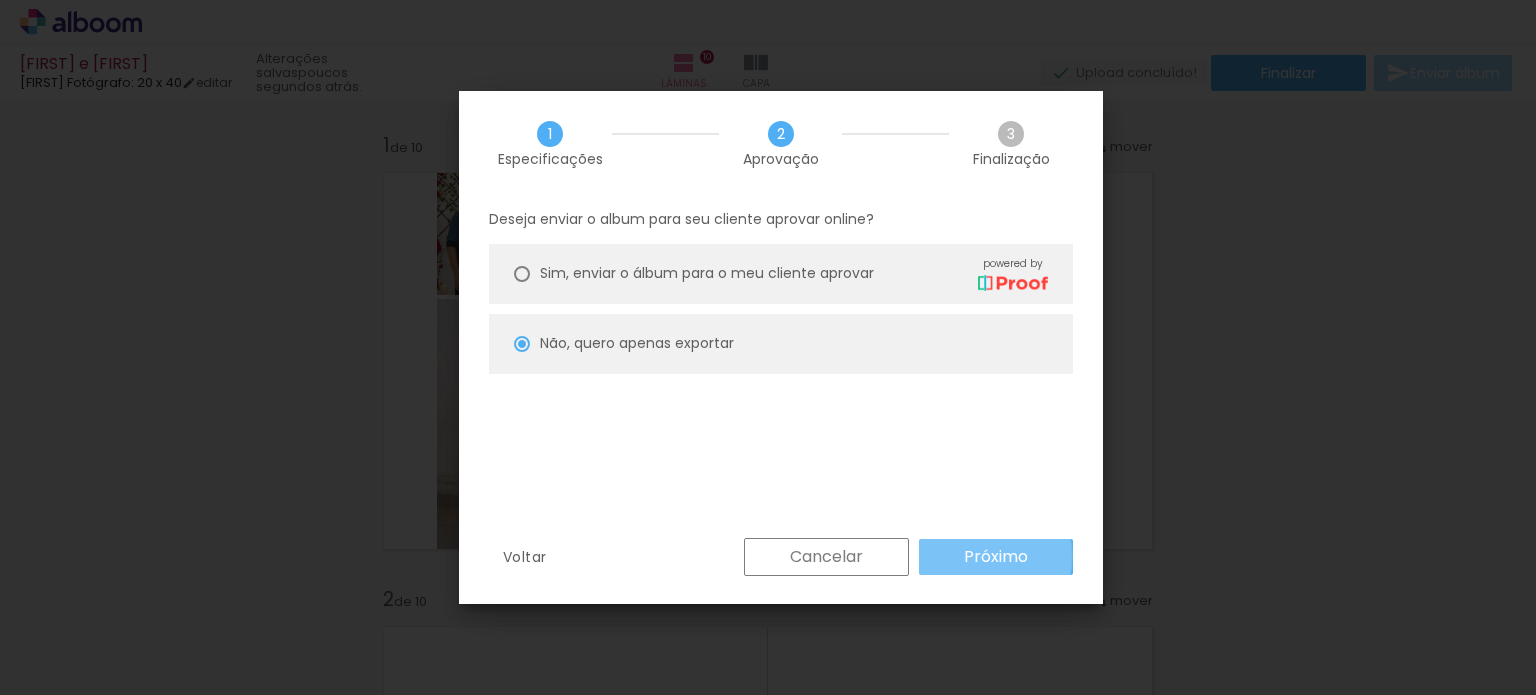 click on "Próximo" at bounding box center (0, 0) 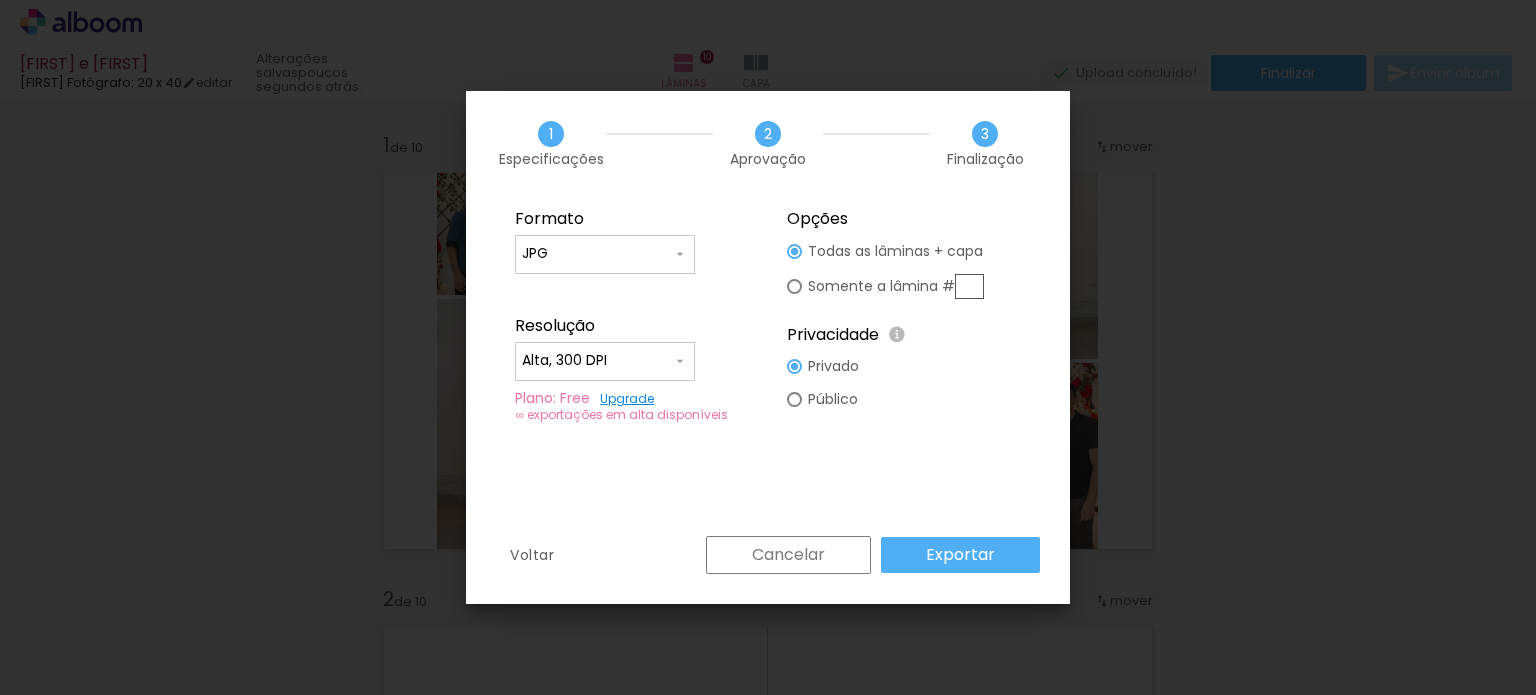click on "Público" at bounding box center (823, 399) 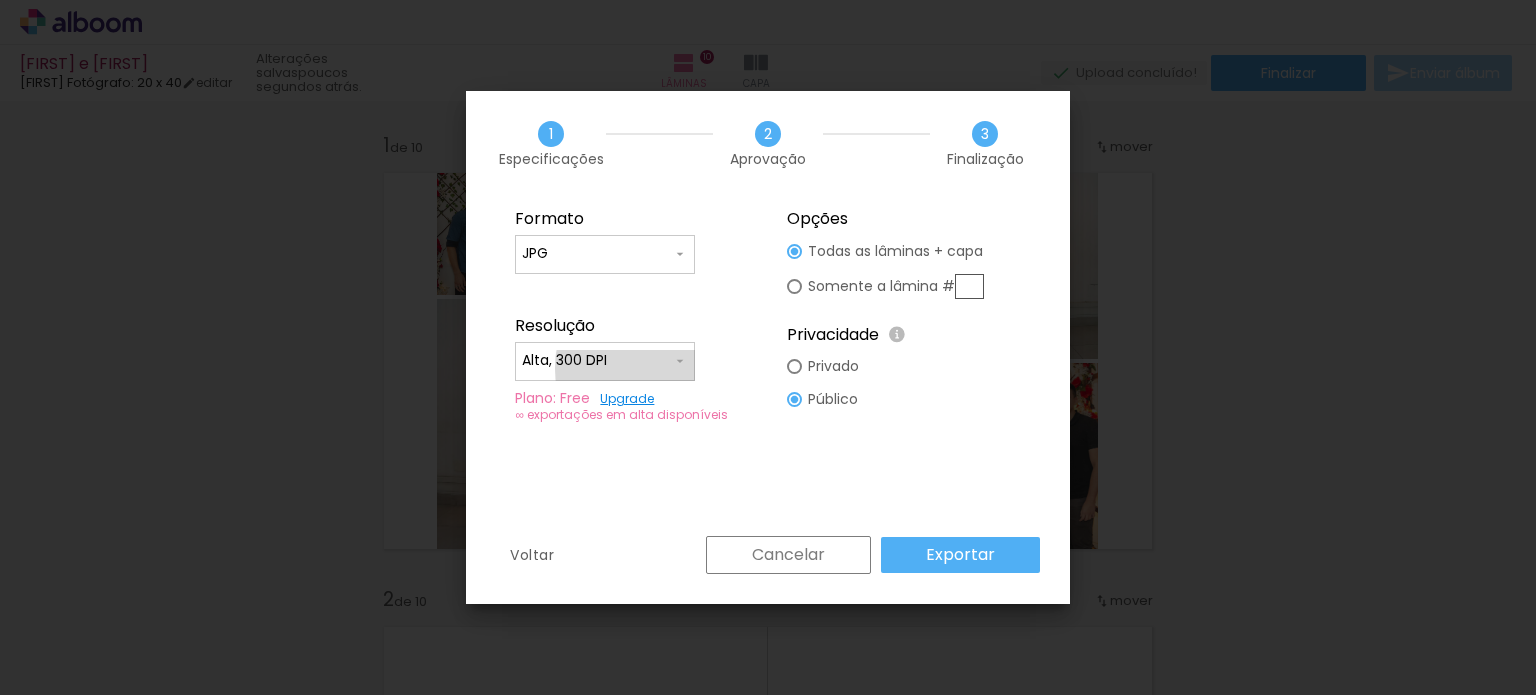 click on "Alta, 300 DPI" at bounding box center [597, 361] 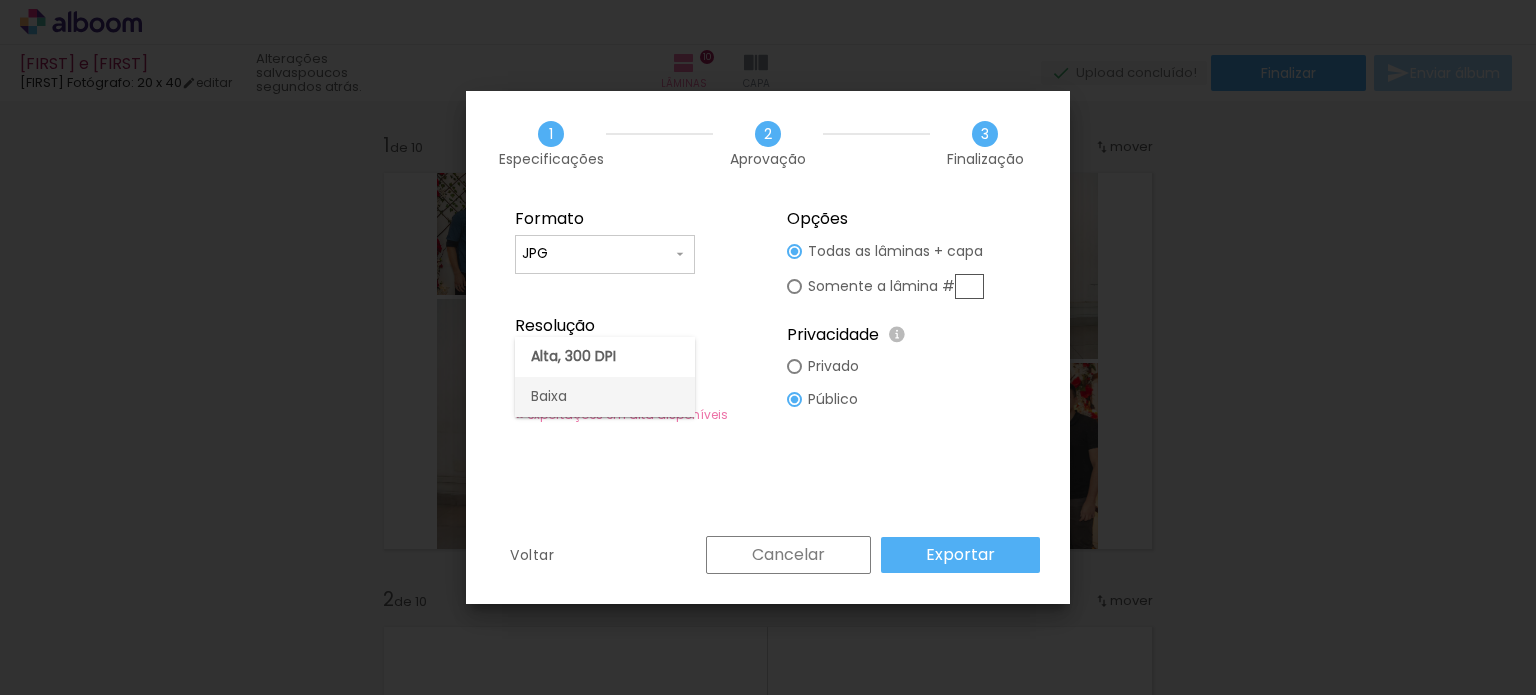 click on "Baixa" at bounding box center [605, 397] 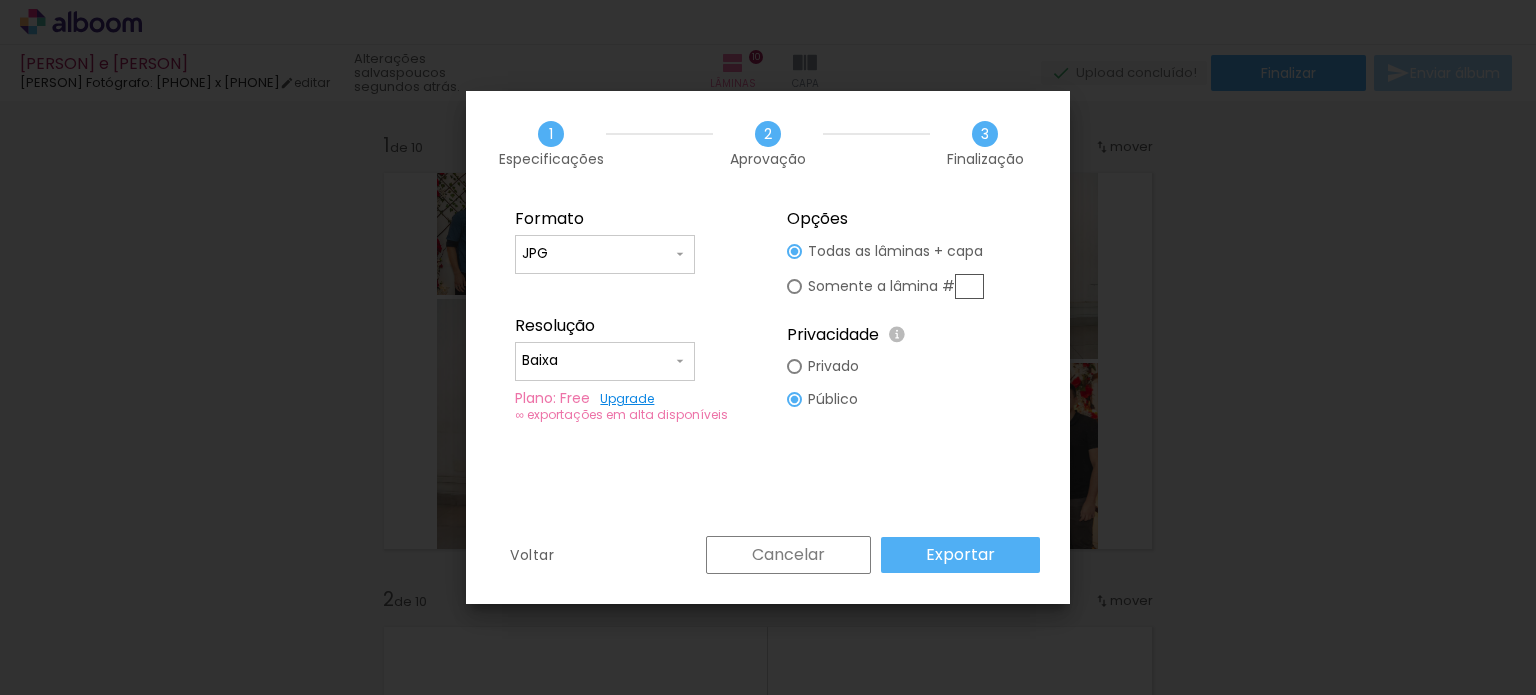 scroll, scrollTop: 0, scrollLeft: 0, axis: both 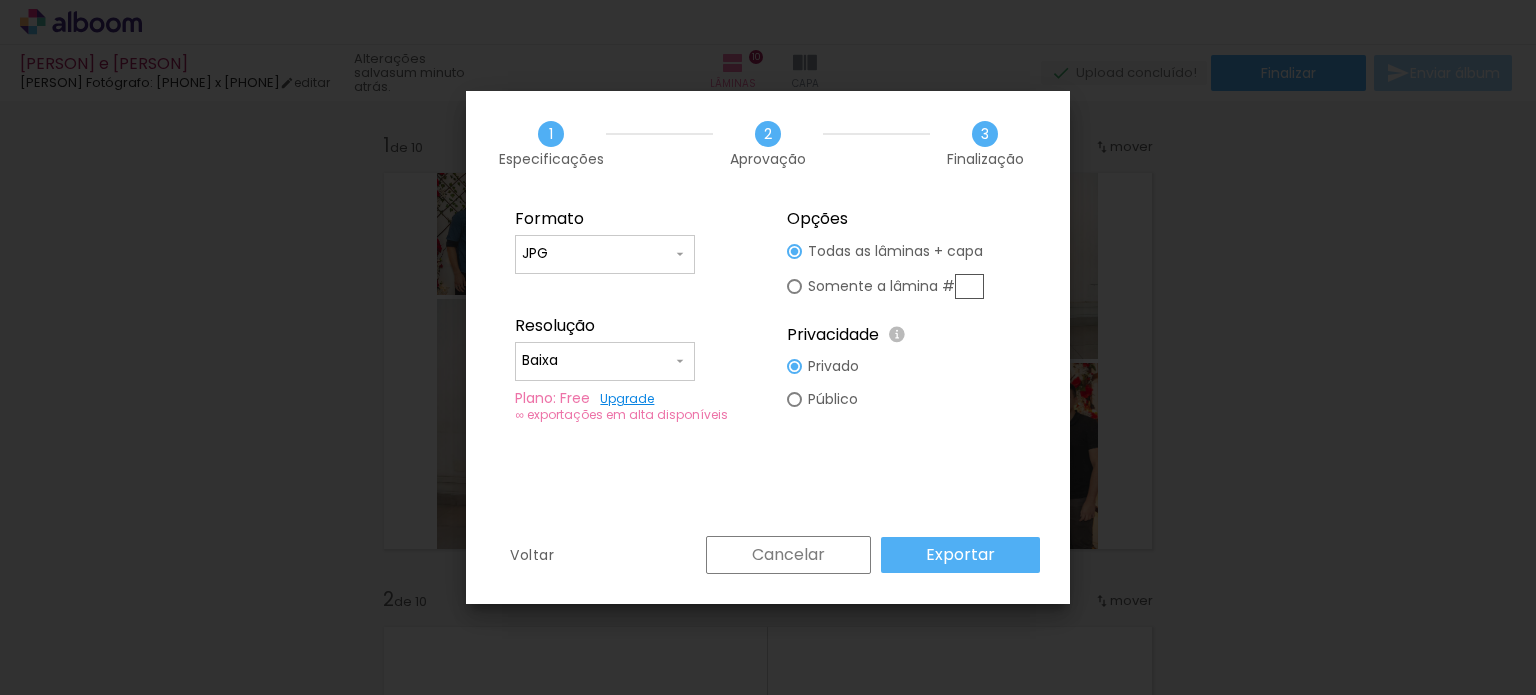 click on "Exportar" at bounding box center [0, 0] 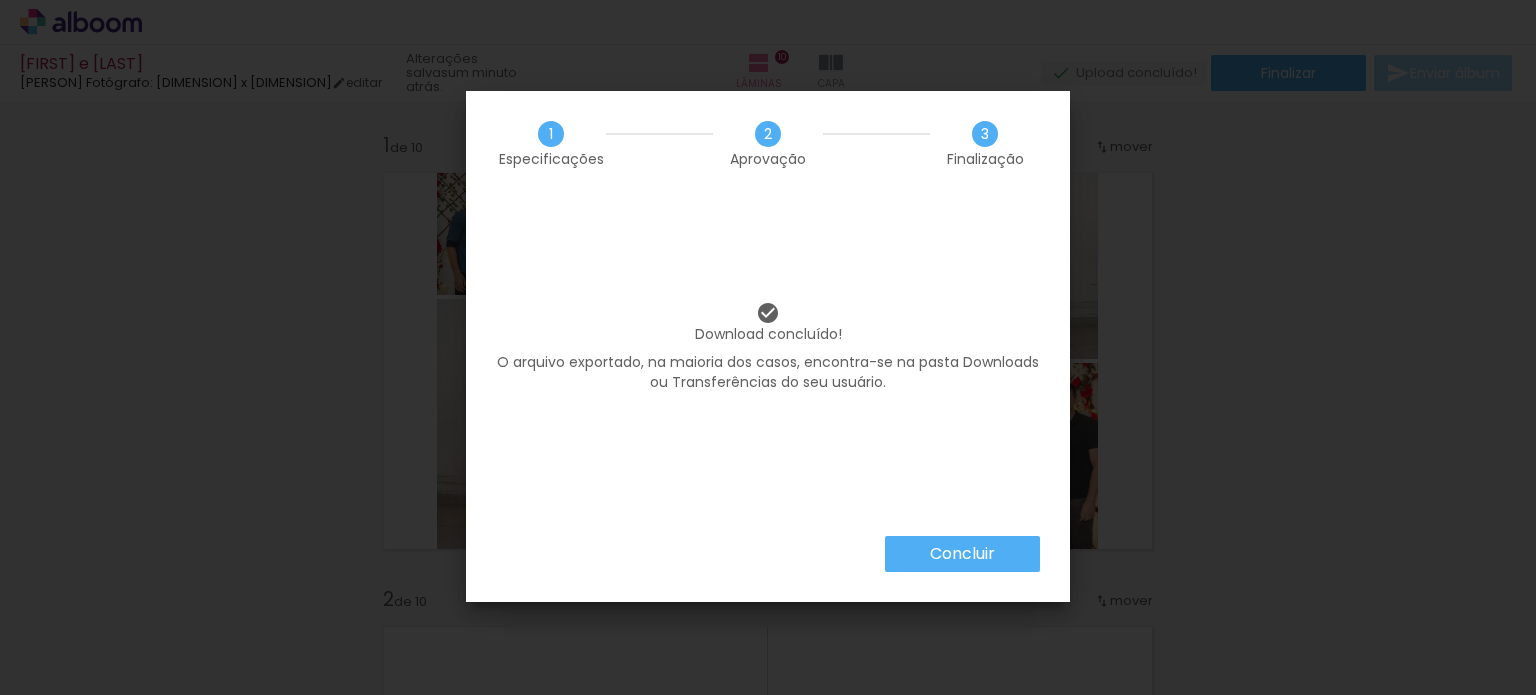 scroll, scrollTop: 0, scrollLeft: 0, axis: both 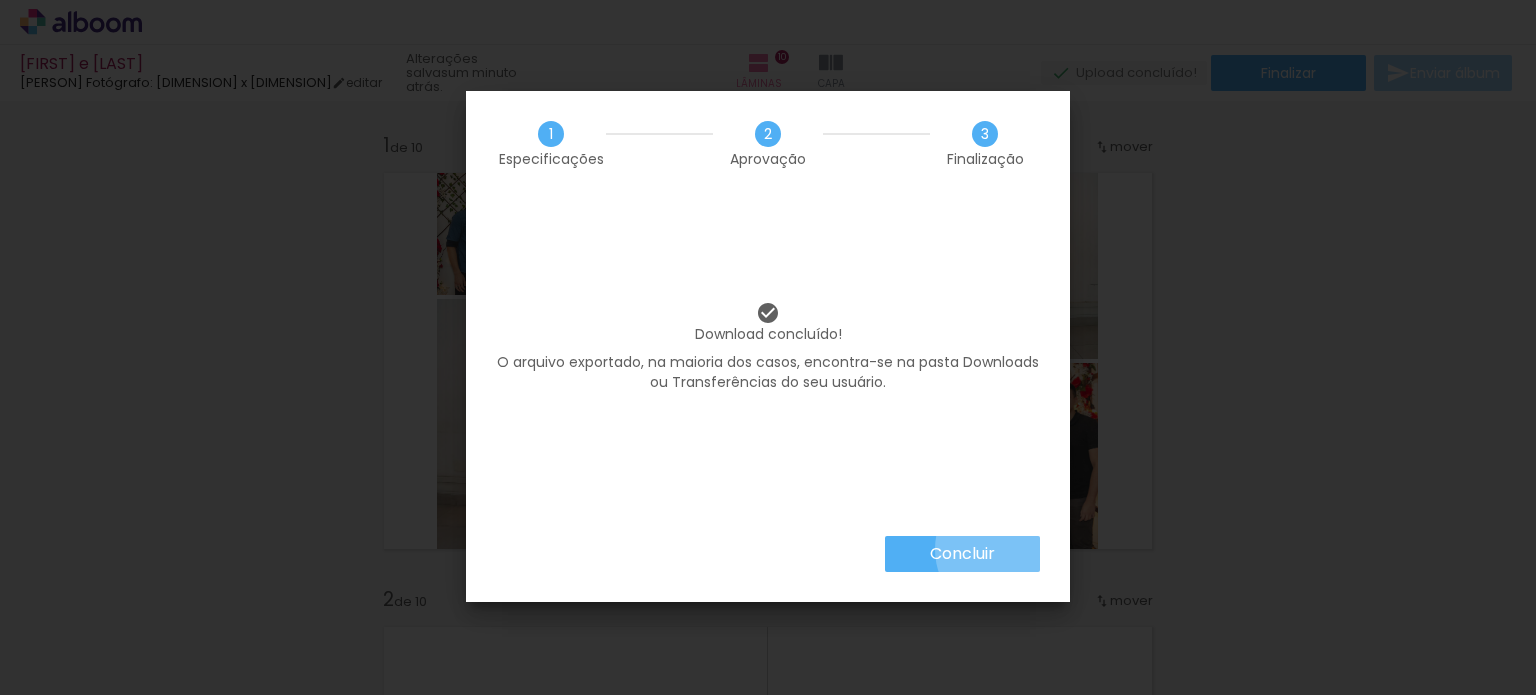 click on "Concluir" at bounding box center (962, 554) 